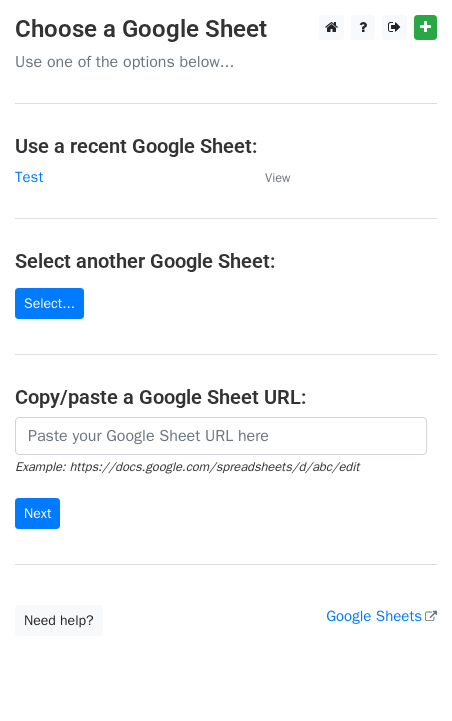 scroll, scrollTop: 0, scrollLeft: 0, axis: both 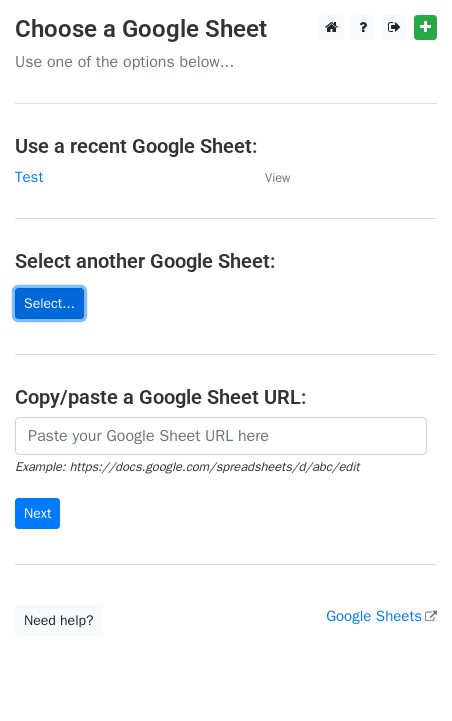 click on "Select..." at bounding box center (49, 303) 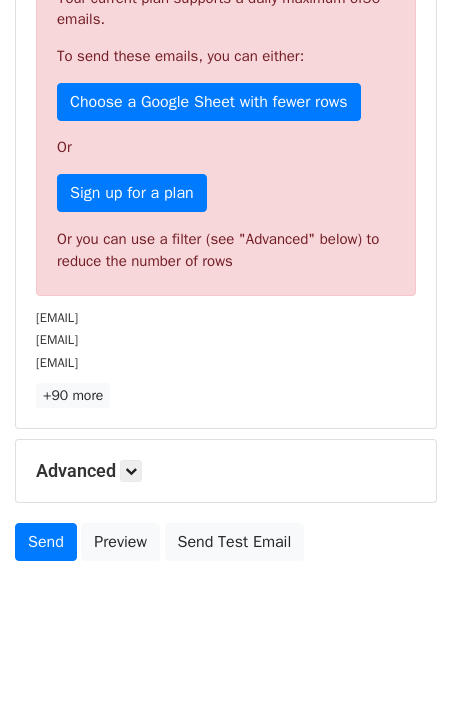 scroll, scrollTop: 526, scrollLeft: 0, axis: vertical 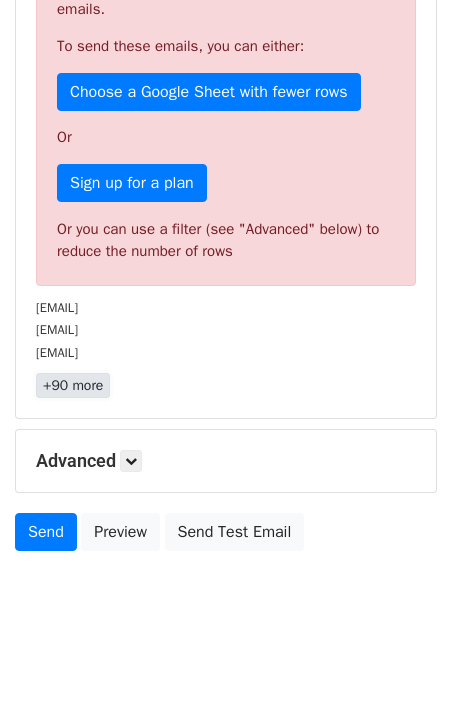 click on "+90 more" at bounding box center [73, 385] 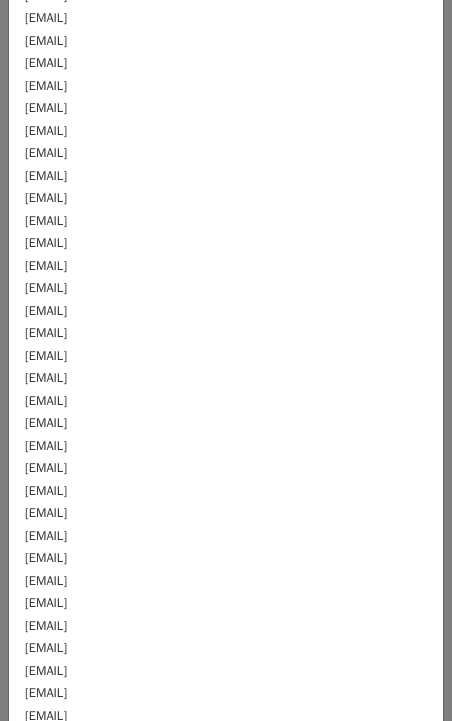 scroll, scrollTop: 0, scrollLeft: 0, axis: both 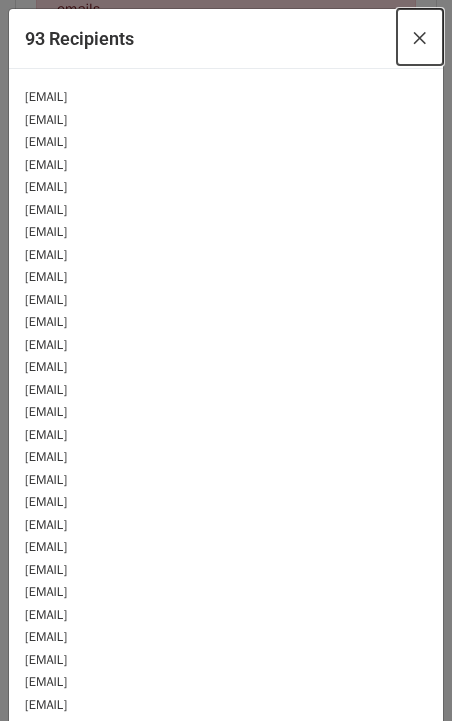 click on "×" at bounding box center (420, 37) 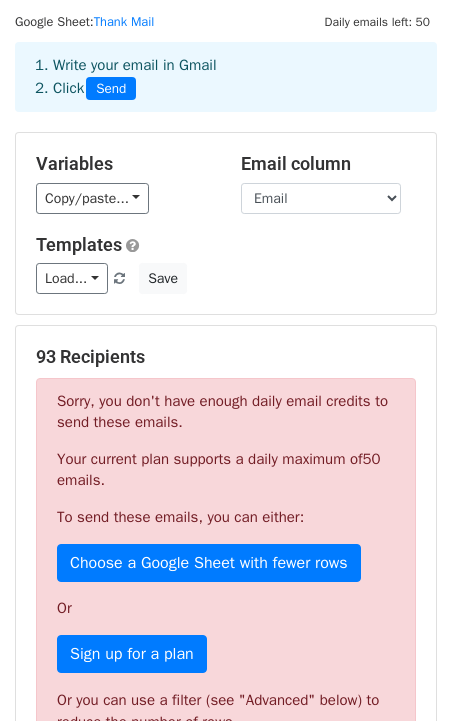 scroll, scrollTop: 0, scrollLeft: 0, axis: both 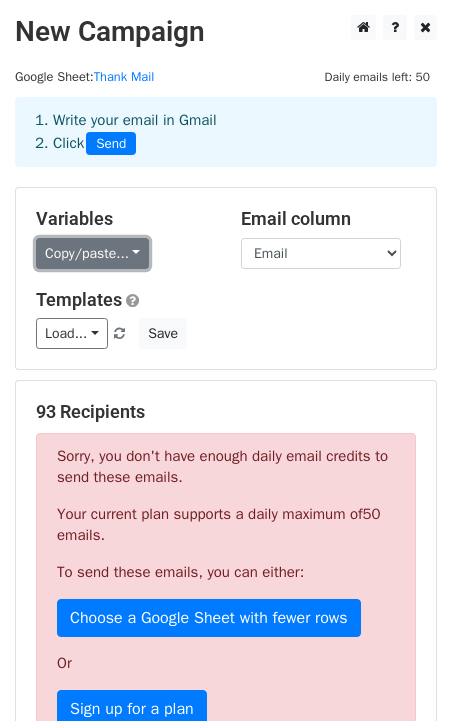click on "Copy/paste..." at bounding box center (92, 253) 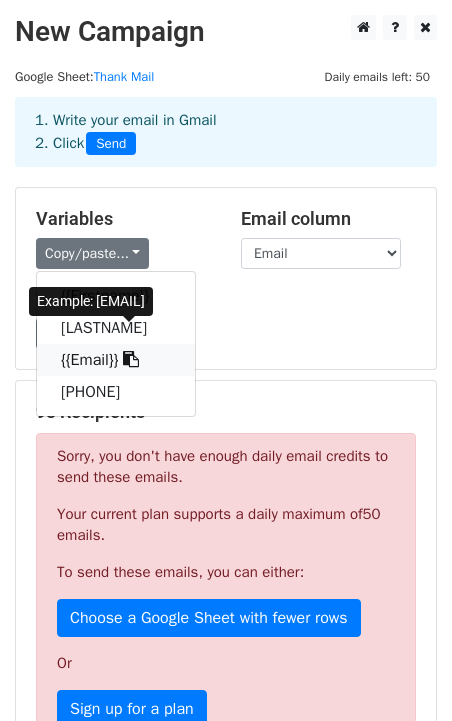 click at bounding box center (131, 359) 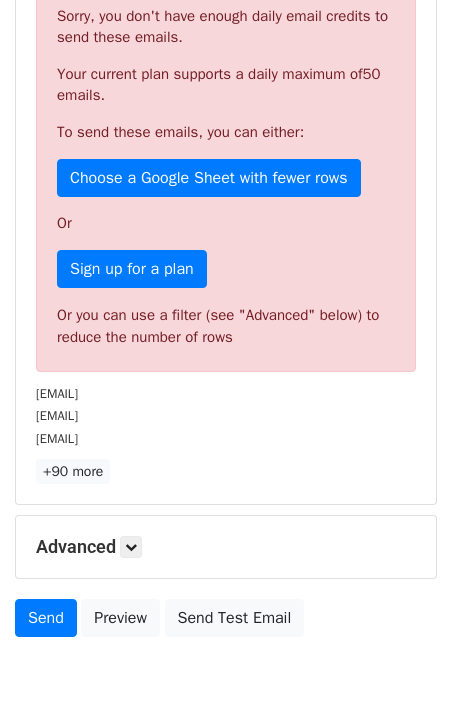 scroll, scrollTop: 508, scrollLeft: 0, axis: vertical 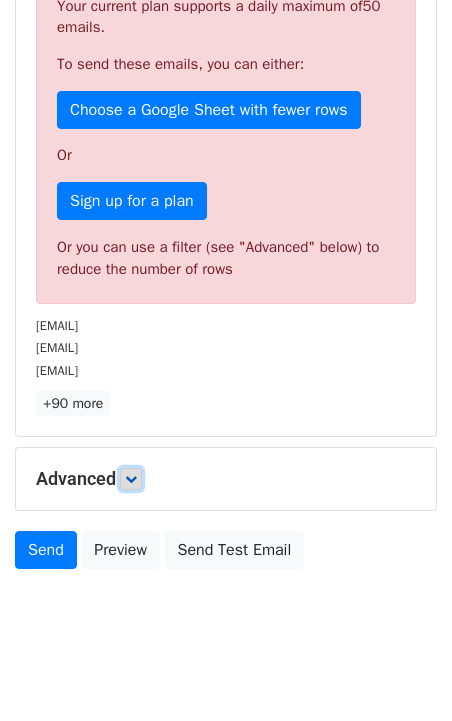 click at bounding box center (131, 479) 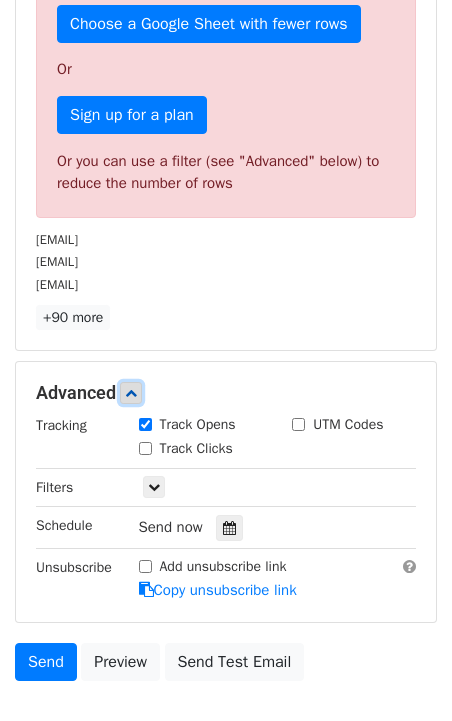 scroll, scrollTop: 626, scrollLeft: 0, axis: vertical 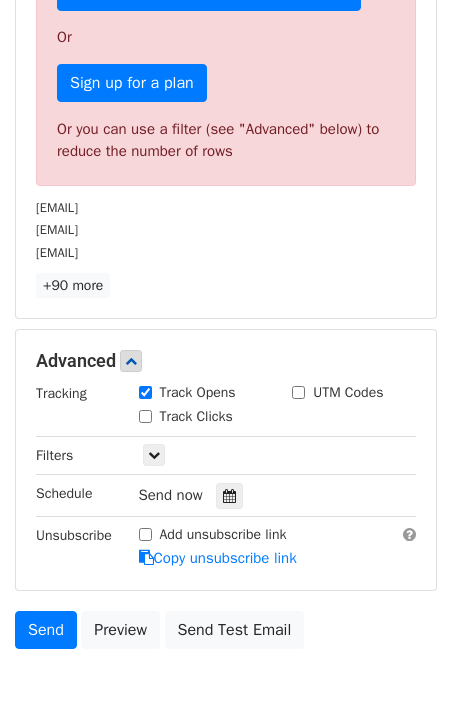 click on "Track Clicks" at bounding box center [145, 416] 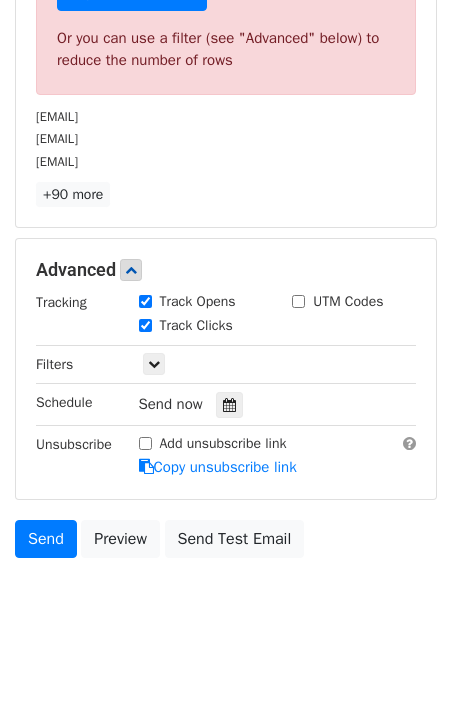 scroll, scrollTop: 722, scrollLeft: 0, axis: vertical 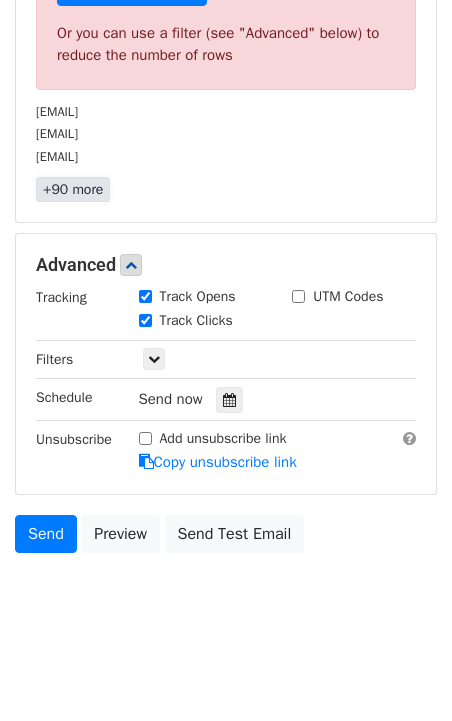click on "+90 more" at bounding box center [73, 189] 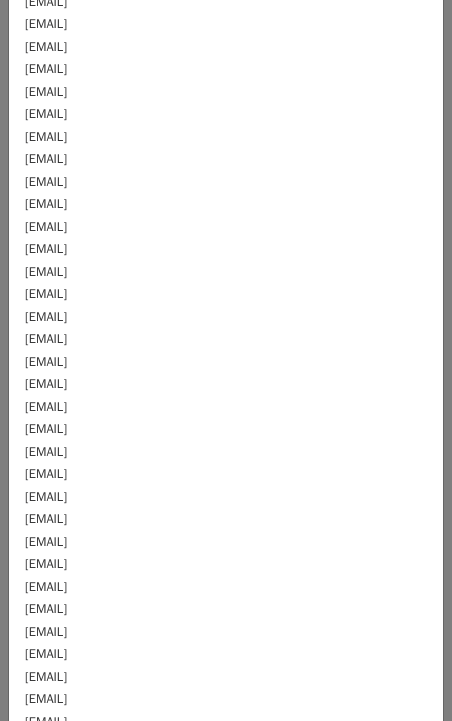 scroll, scrollTop: 1552, scrollLeft: 0, axis: vertical 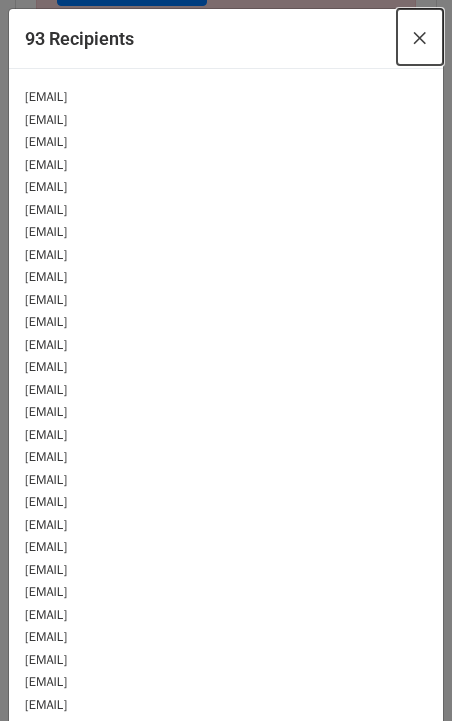click on "×" at bounding box center (420, 37) 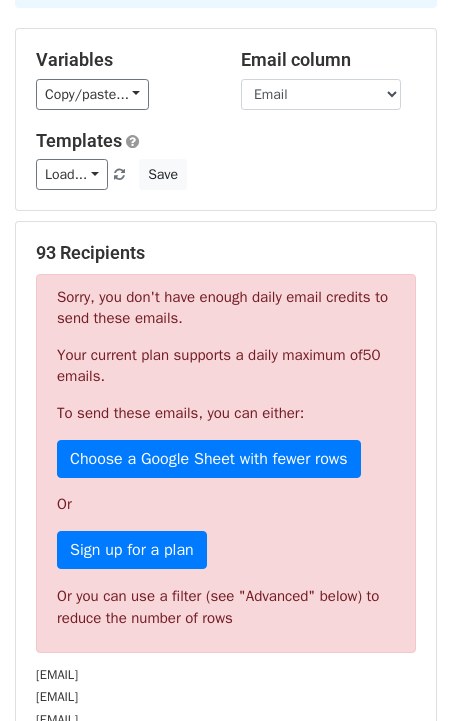 scroll, scrollTop: 162, scrollLeft: 0, axis: vertical 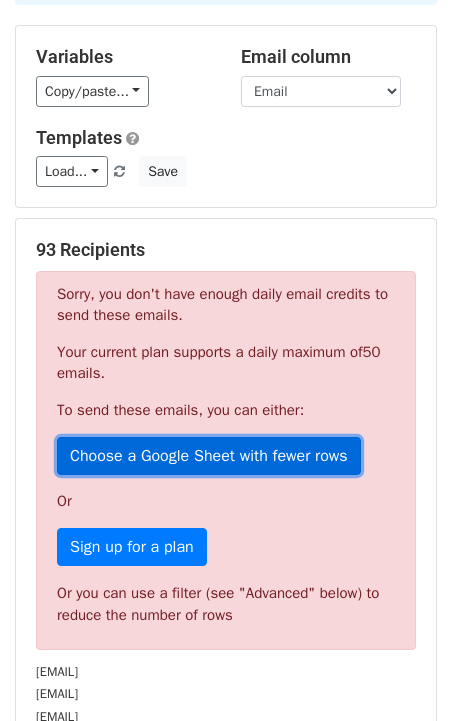 click on "Choose a Google Sheet with fewer rows" at bounding box center (209, 456) 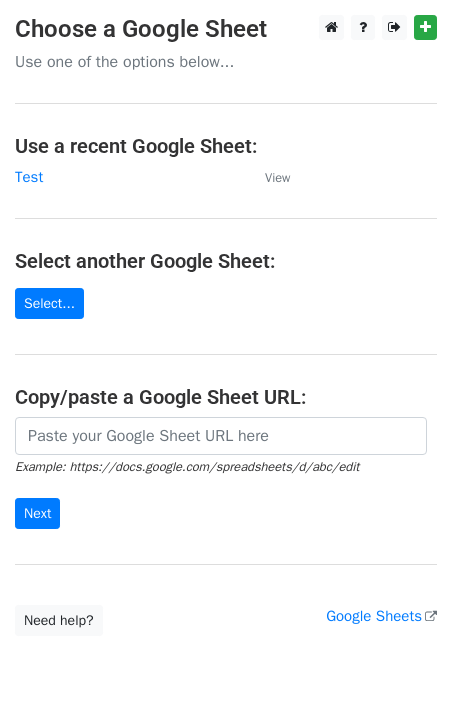 scroll, scrollTop: 0, scrollLeft: 0, axis: both 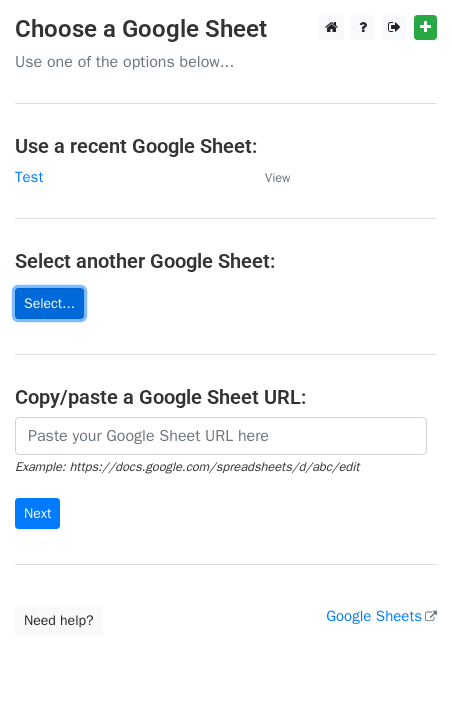 click on "Select..." at bounding box center [49, 303] 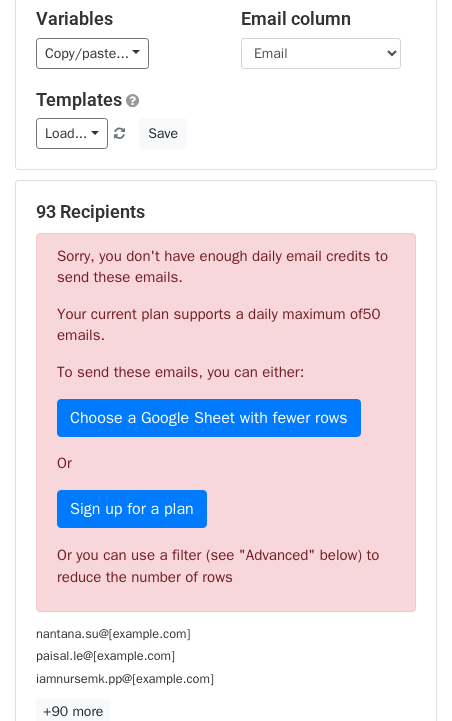 scroll, scrollTop: 203, scrollLeft: 0, axis: vertical 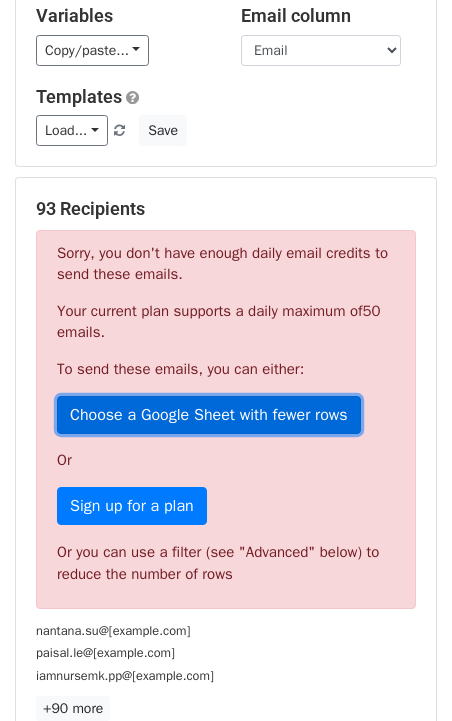 click on "Choose a Google Sheet with fewer rows" at bounding box center [209, 415] 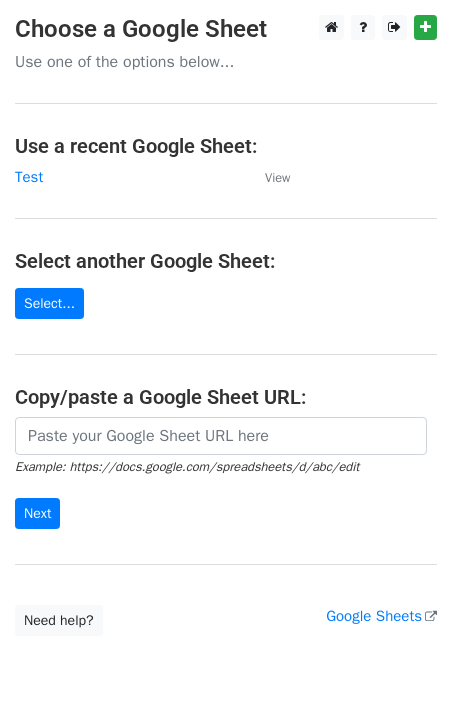 scroll, scrollTop: 0, scrollLeft: 0, axis: both 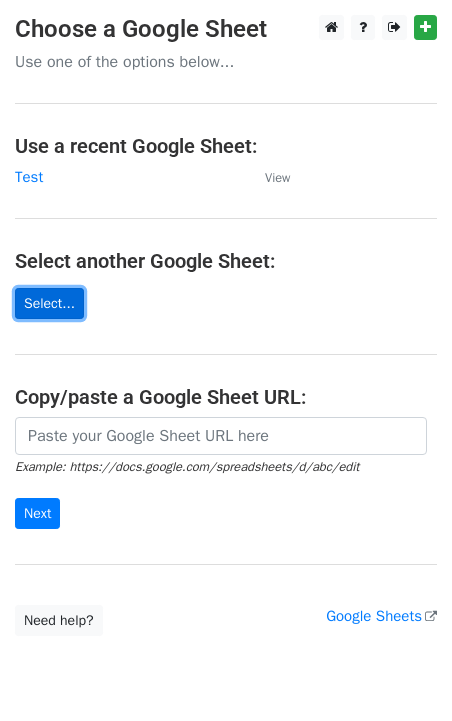 click on "Select..." at bounding box center (49, 303) 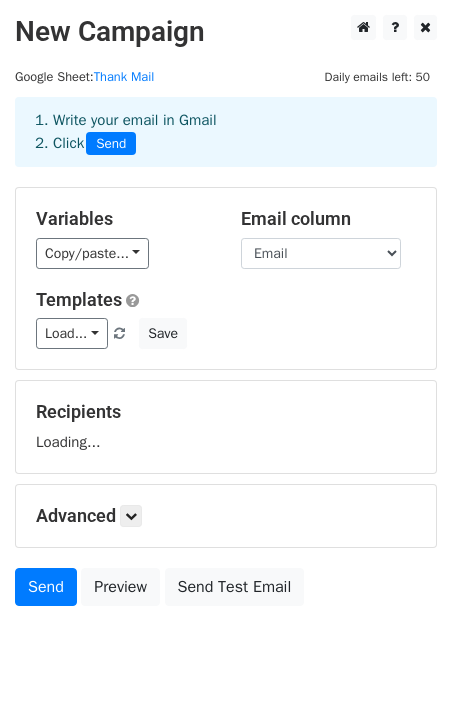 scroll, scrollTop: 0, scrollLeft: 0, axis: both 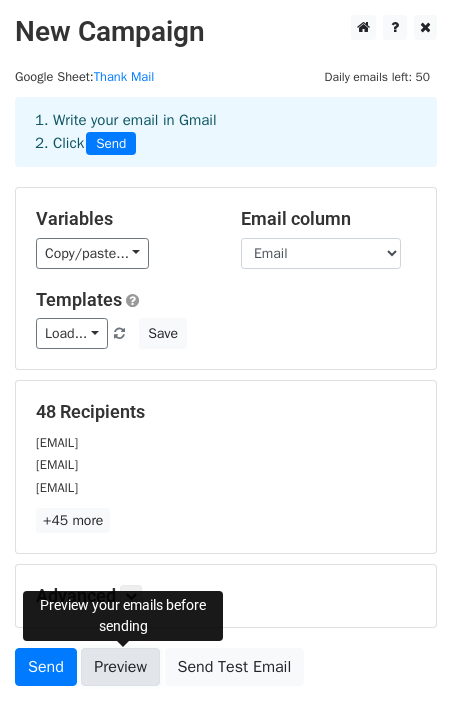 click on "Preview" at bounding box center (120, 667) 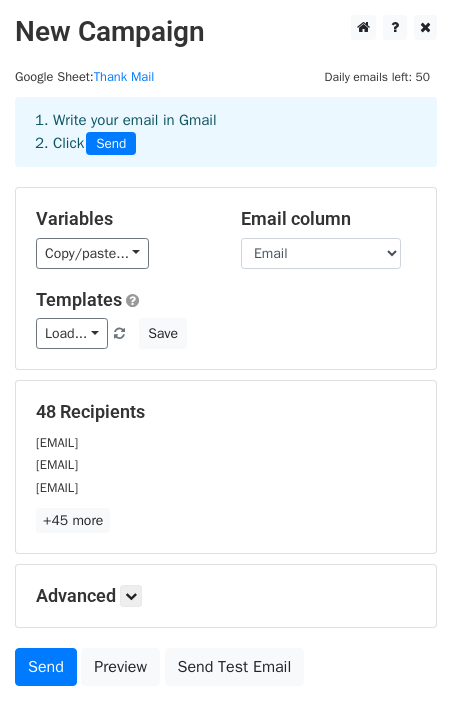 scroll, scrollTop: 135, scrollLeft: 0, axis: vertical 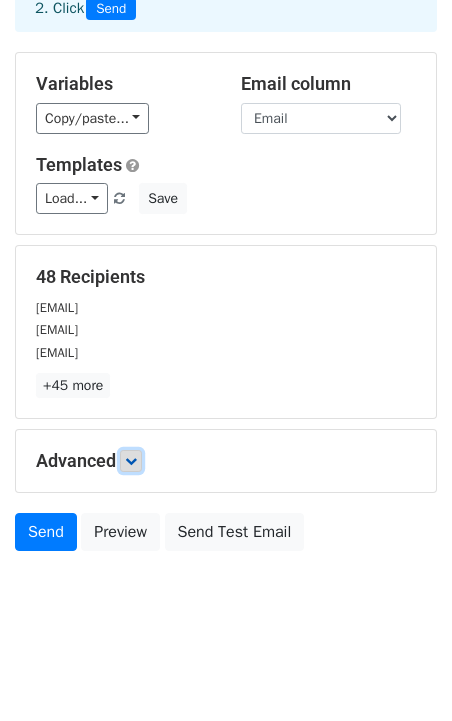click at bounding box center [131, 461] 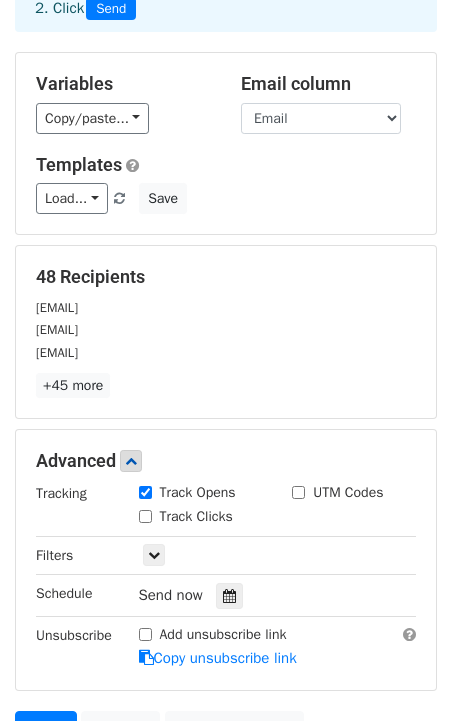 click on "Track Clicks" at bounding box center (145, 516) 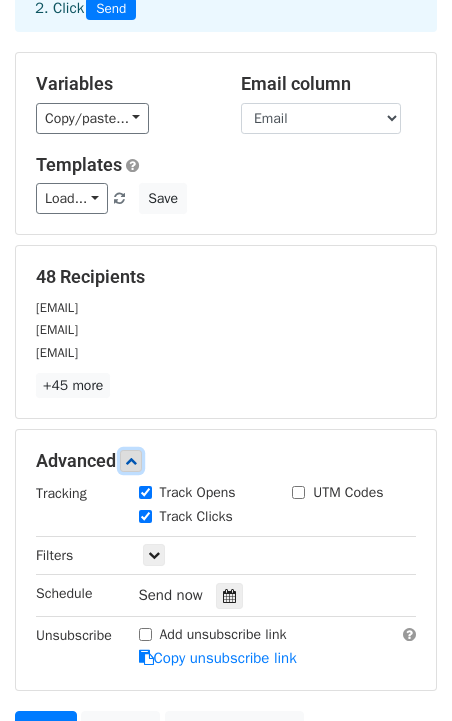 click at bounding box center (131, 461) 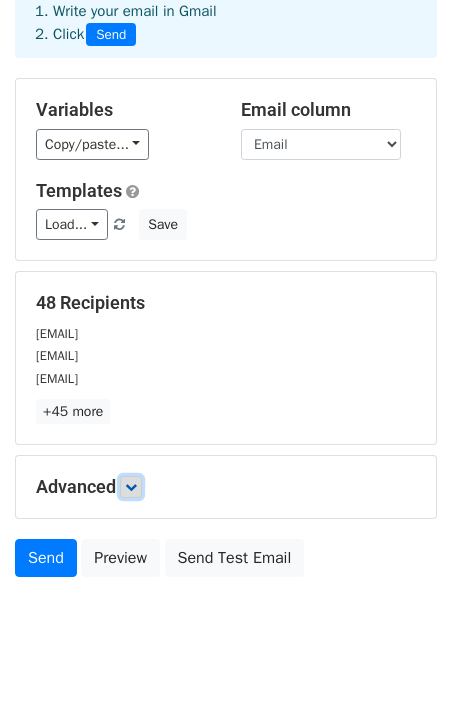 scroll, scrollTop: 135, scrollLeft: 0, axis: vertical 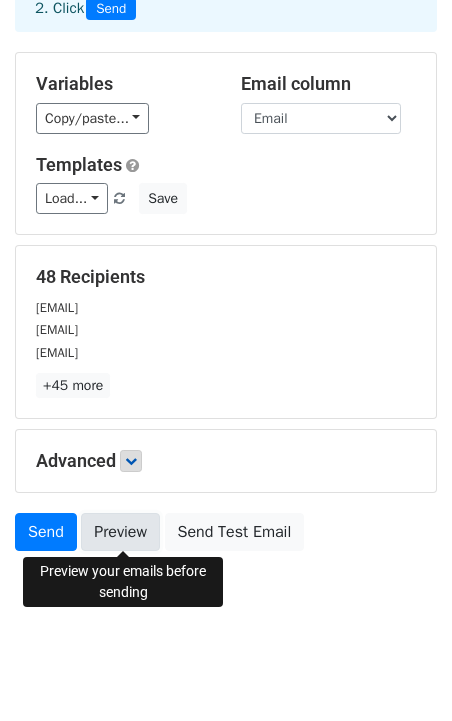 click on "Preview" at bounding box center (120, 532) 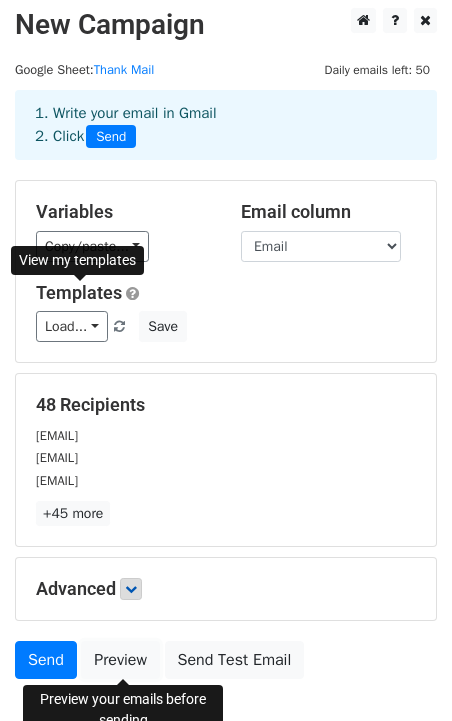 scroll, scrollTop: 0, scrollLeft: 0, axis: both 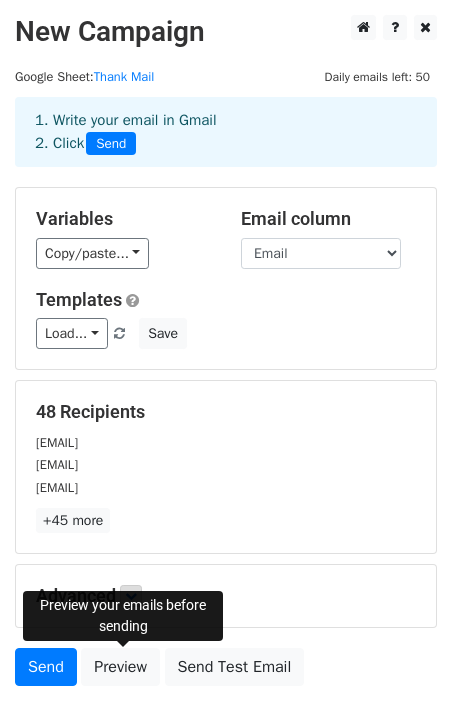 click on "[EMAIL]" at bounding box center (57, 488) 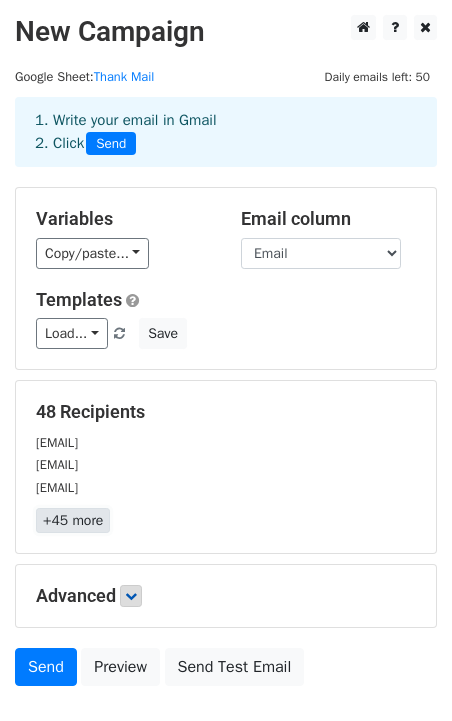 click on "+45 more" at bounding box center [73, 520] 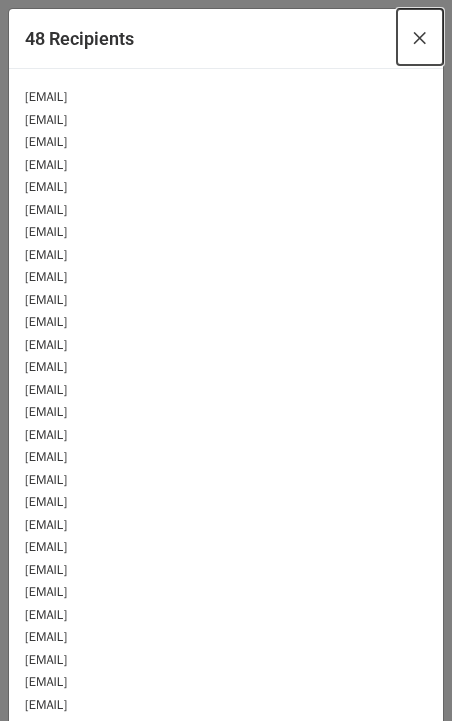 click on "×" at bounding box center (420, 37) 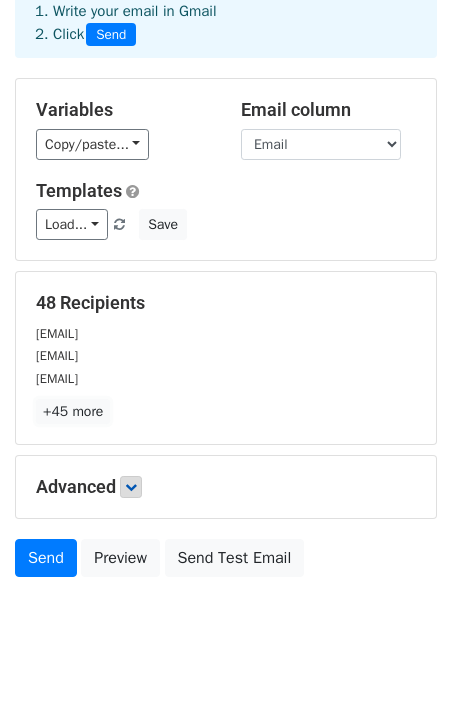 scroll, scrollTop: 0, scrollLeft: 0, axis: both 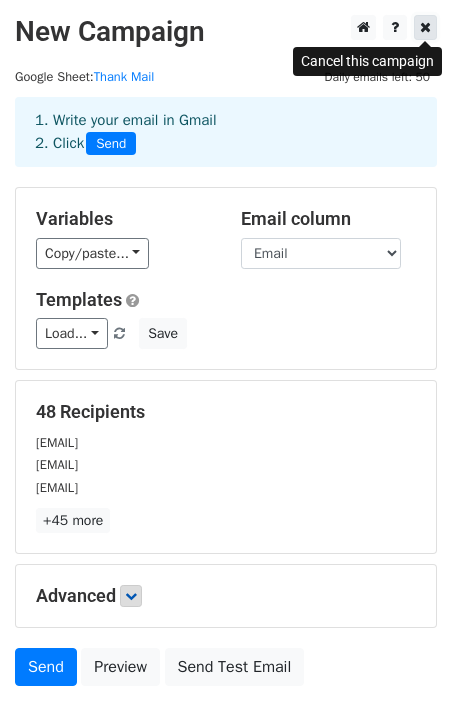 click at bounding box center [425, 27] 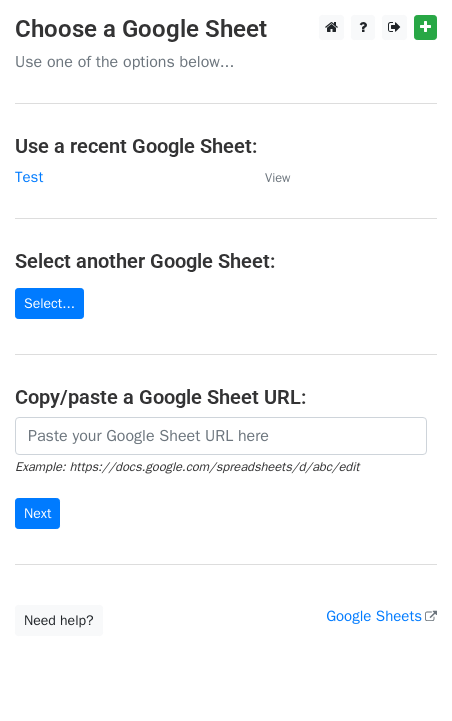 scroll, scrollTop: 0, scrollLeft: 0, axis: both 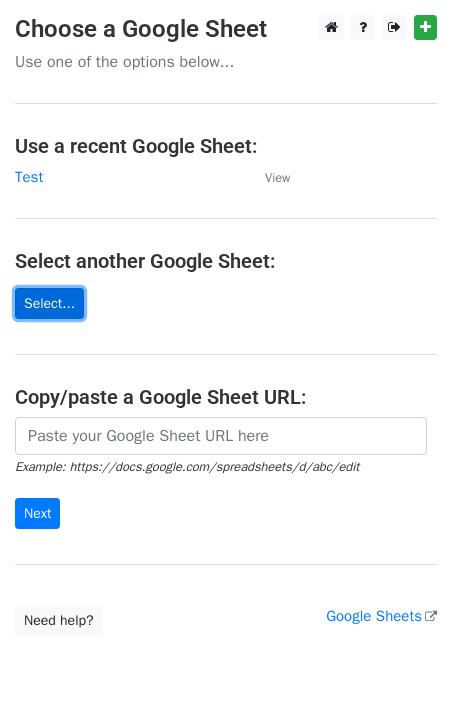 click on "Select..." at bounding box center (49, 303) 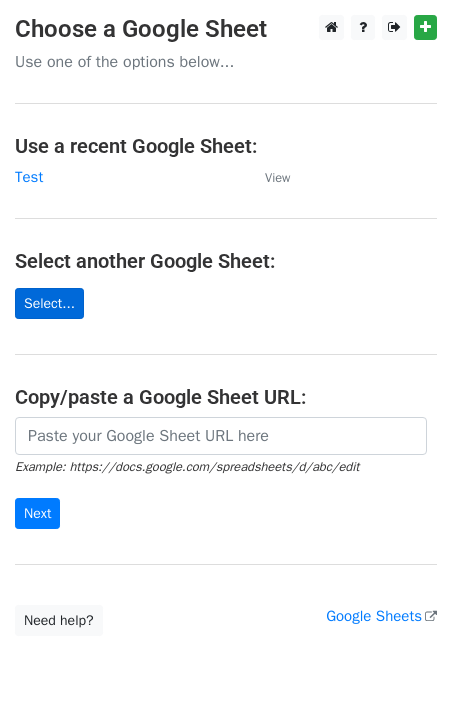scroll, scrollTop: 75, scrollLeft: 0, axis: vertical 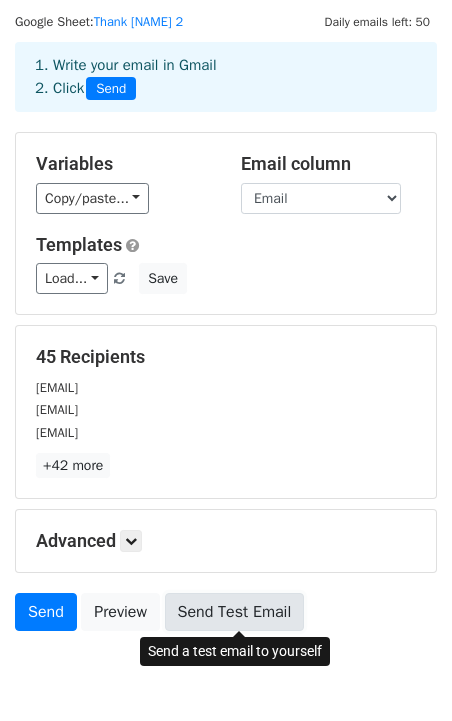 click on "Send Test Email" at bounding box center (235, 612) 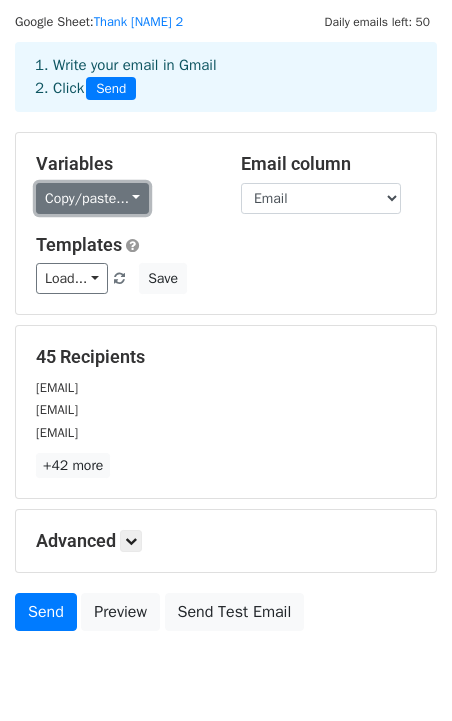click on "Copy/paste..." at bounding box center (92, 198) 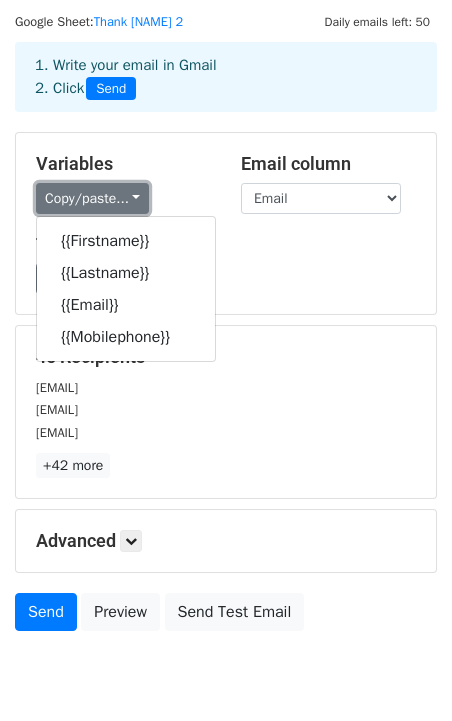 click on "Copy/paste..." at bounding box center (92, 198) 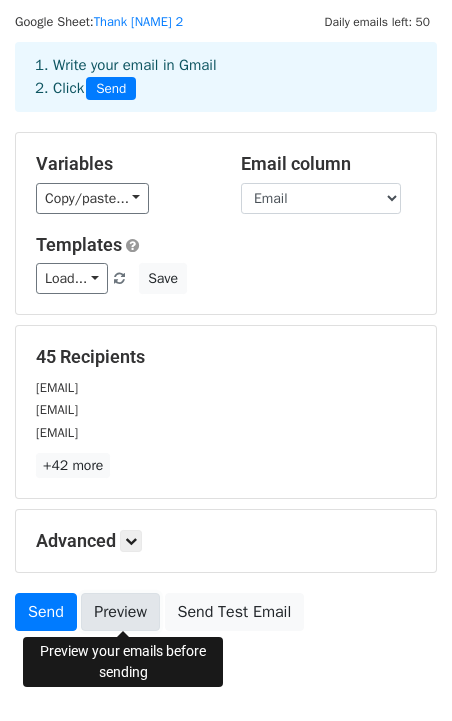 click on "Preview" at bounding box center (120, 612) 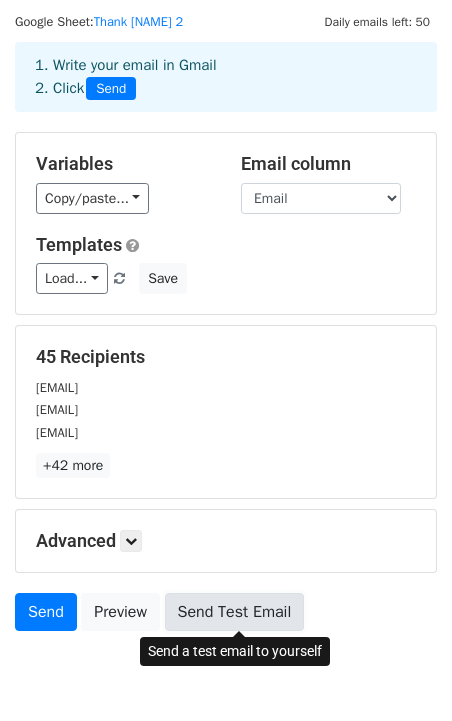 click on "Send Test Email" at bounding box center [235, 612] 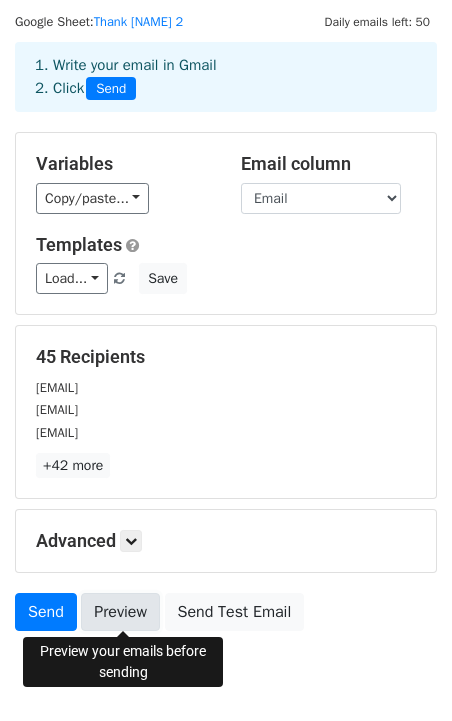 click on "Preview" at bounding box center [120, 612] 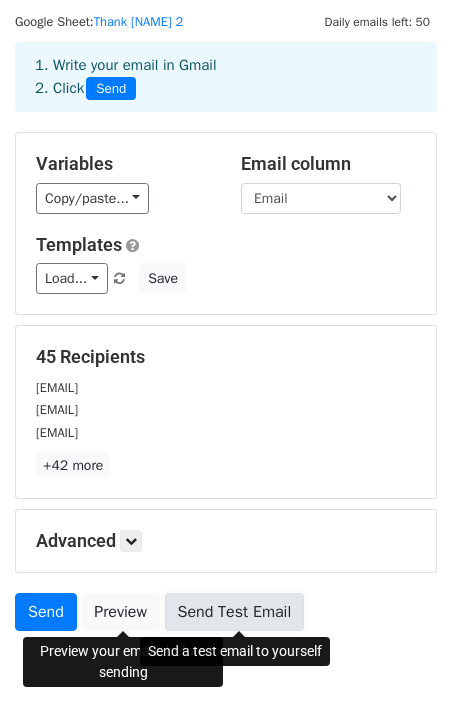 click on "Send Test Email" at bounding box center [235, 612] 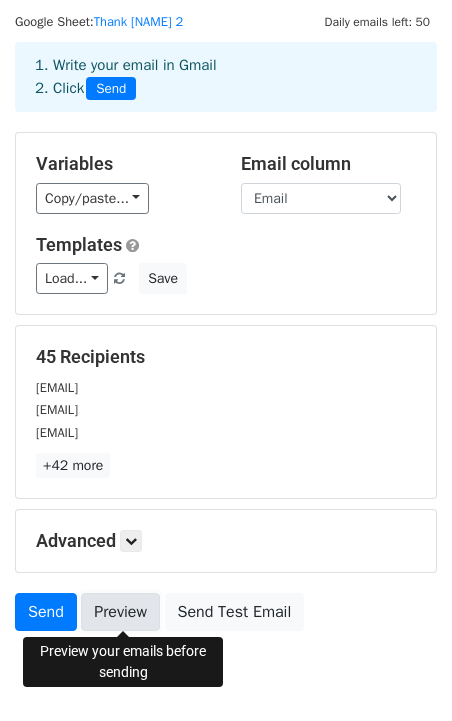 click on "Preview" at bounding box center [120, 612] 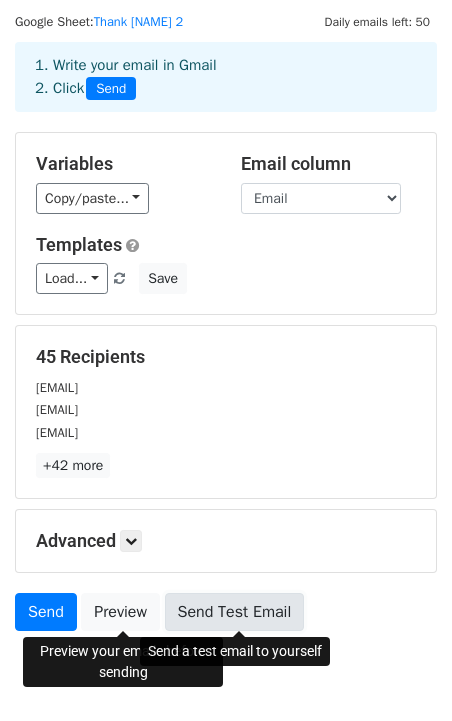 click on "Send Test Email" at bounding box center [235, 612] 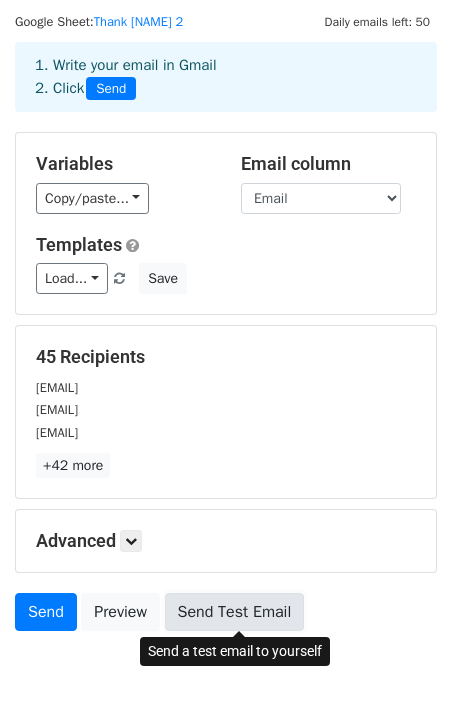 click on "Send Test Email" at bounding box center (235, 612) 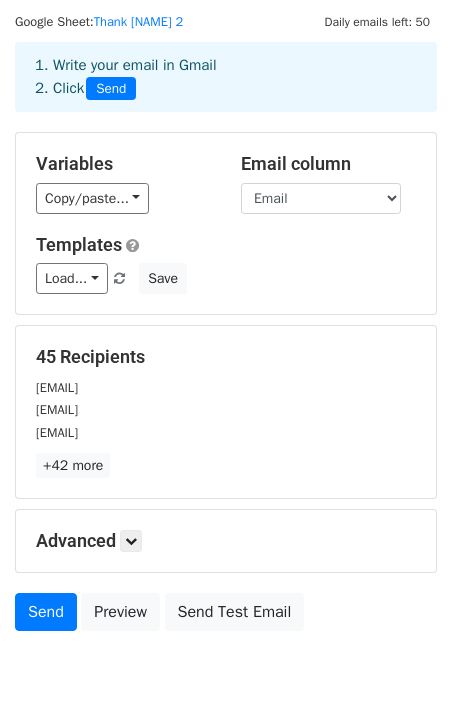 click on "[EMAIL]" at bounding box center (226, 409) 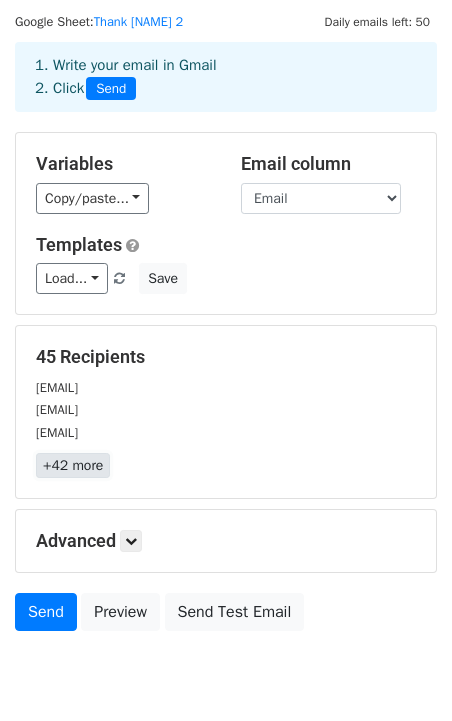 click on "+42 more" at bounding box center (73, 465) 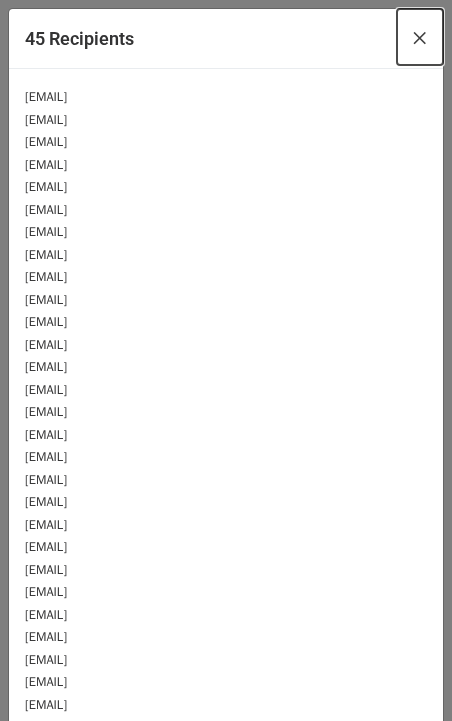 click on "×" at bounding box center [420, 37] 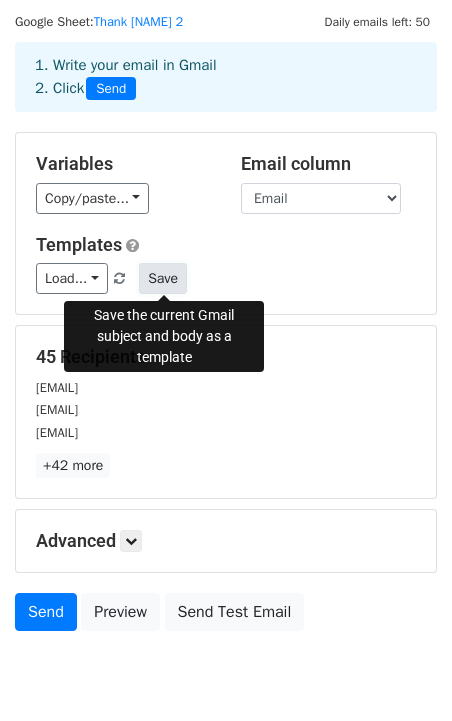 click on "Save" at bounding box center (163, 278) 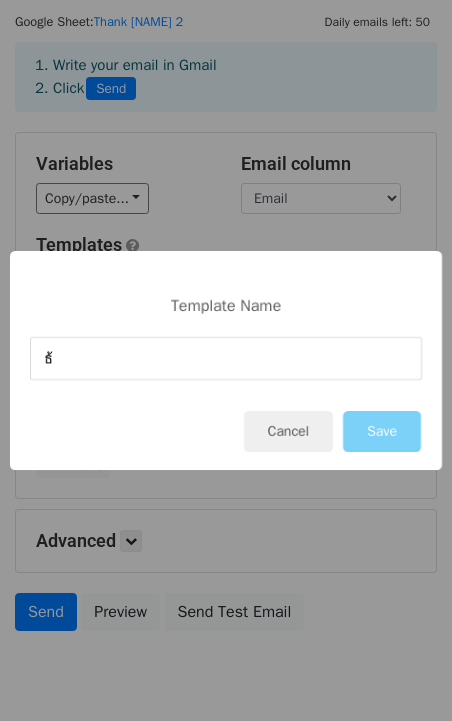 type on "ธ" 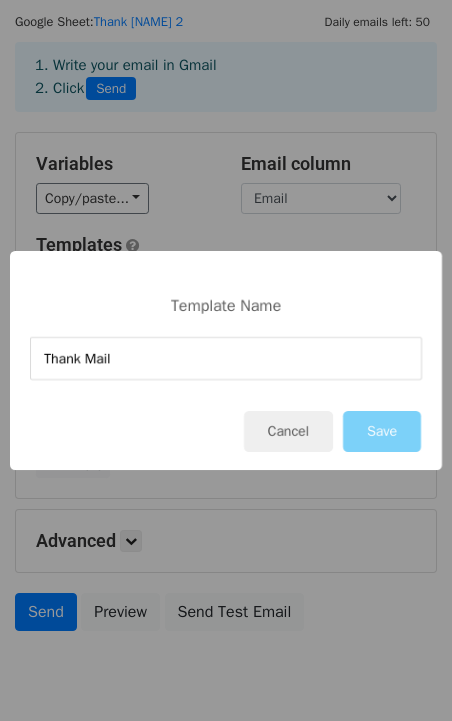type on "Thank Mail" 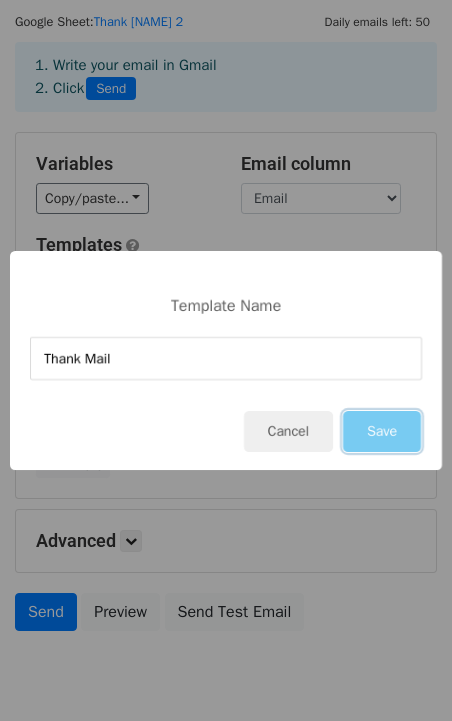 click on "Save" at bounding box center [382, 431] 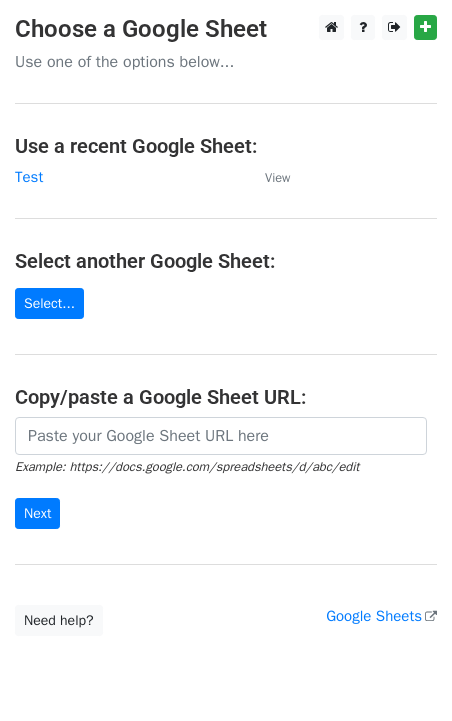 scroll, scrollTop: 0, scrollLeft: 0, axis: both 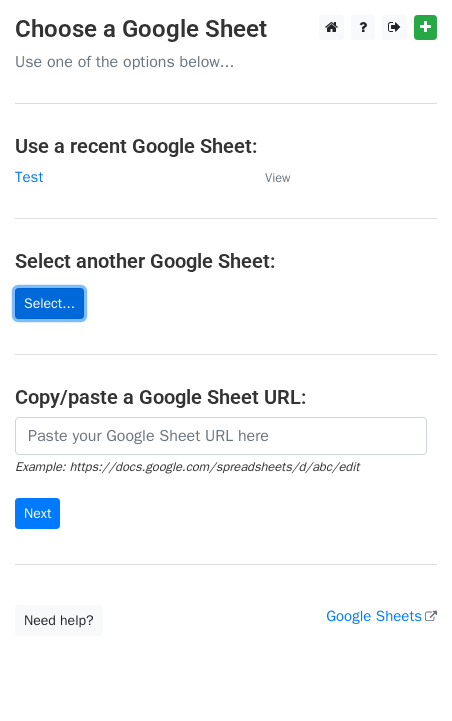click on "Select..." at bounding box center (49, 303) 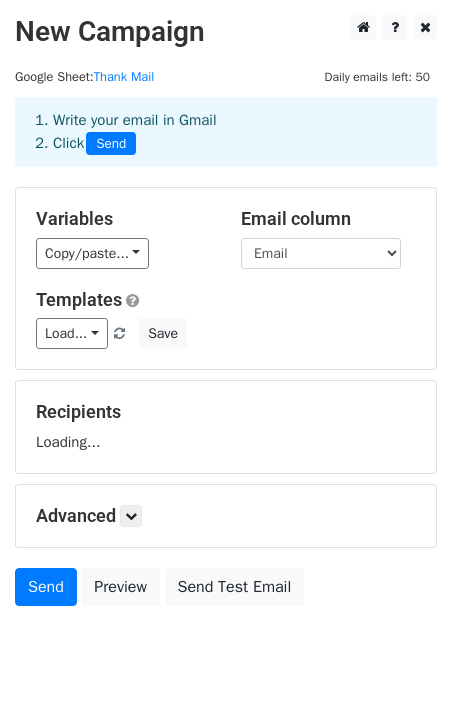 scroll, scrollTop: 0, scrollLeft: 0, axis: both 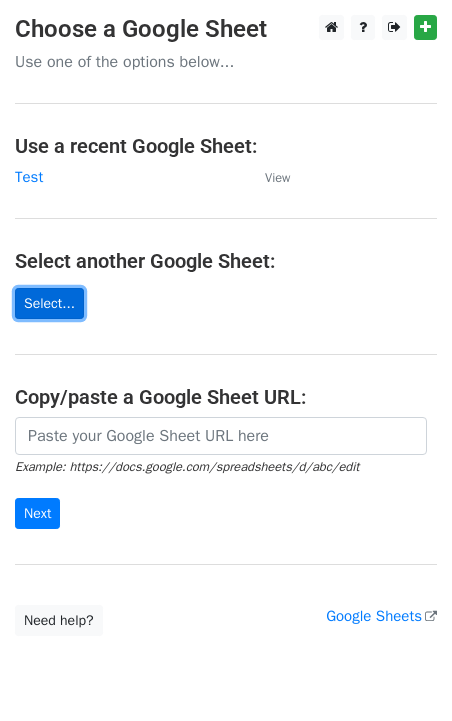click on "Select..." at bounding box center [49, 303] 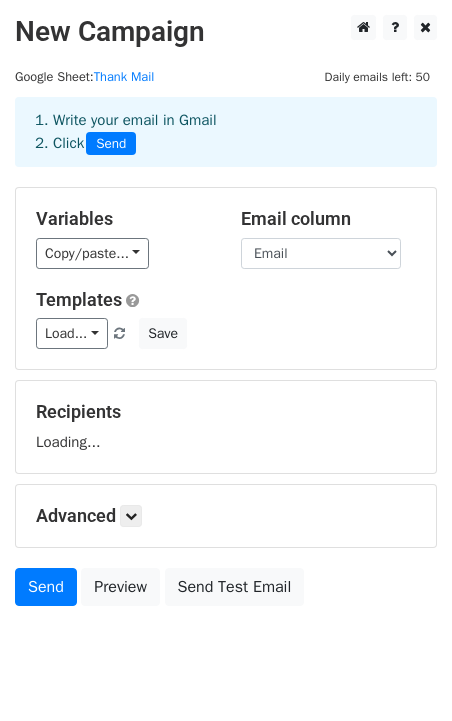 scroll, scrollTop: 0, scrollLeft: 0, axis: both 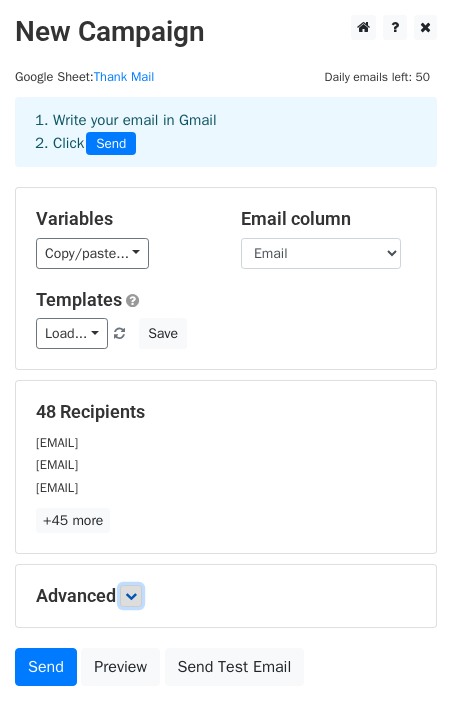 click at bounding box center [131, 596] 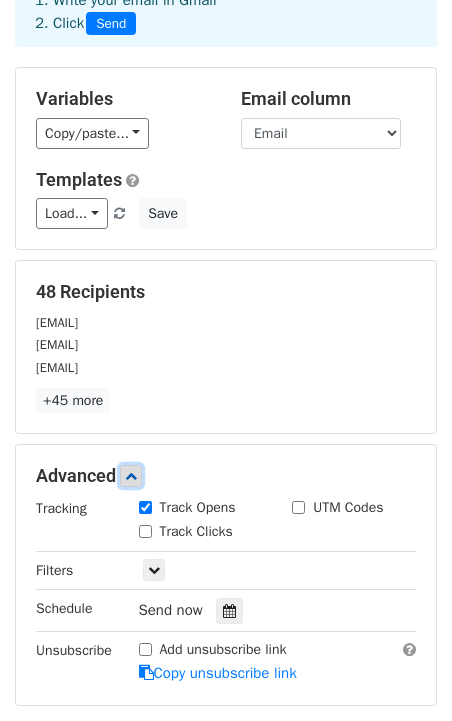 scroll, scrollTop: 191, scrollLeft: 0, axis: vertical 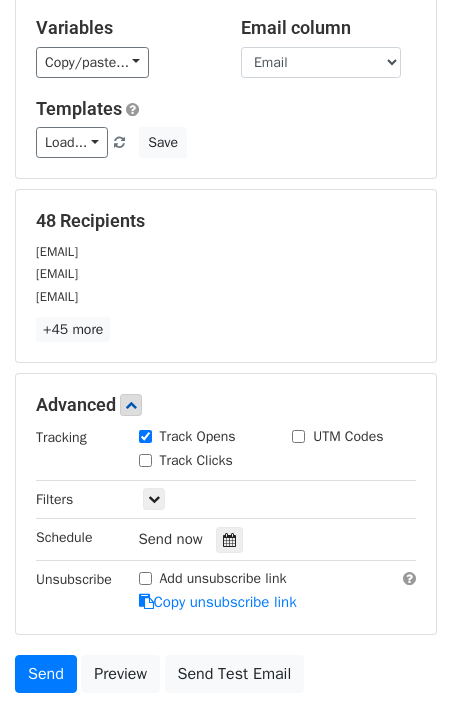 click on "Track Clicks" at bounding box center [145, 460] 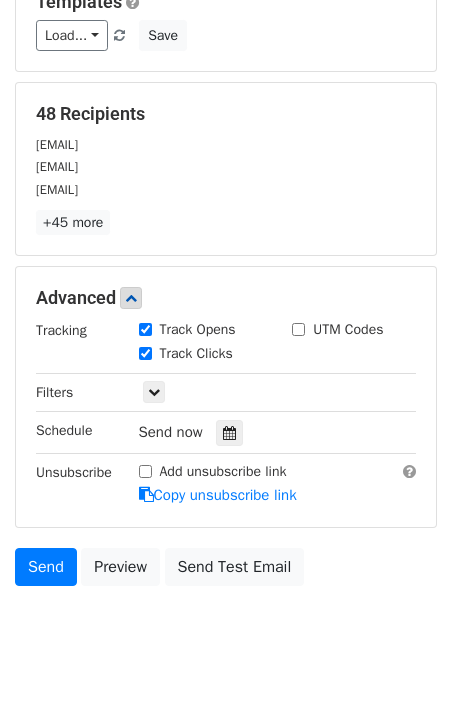 scroll, scrollTop: 299, scrollLeft: 0, axis: vertical 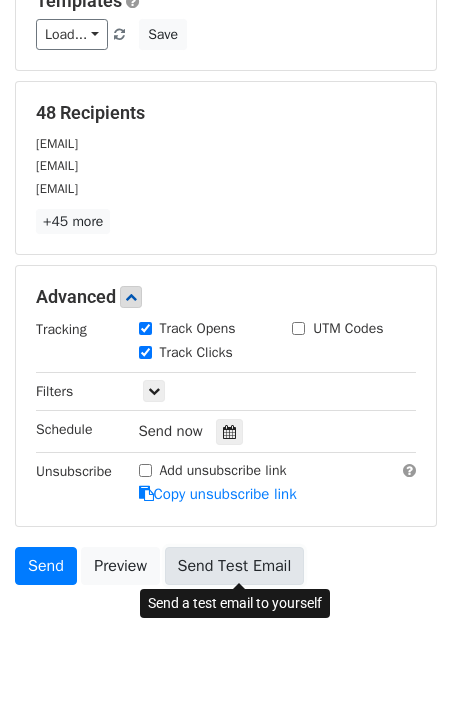 click on "Send Test Email" at bounding box center [235, 566] 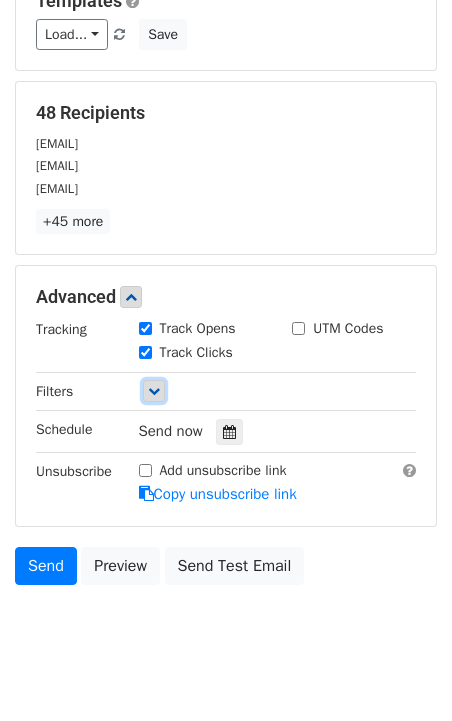 click at bounding box center [154, 391] 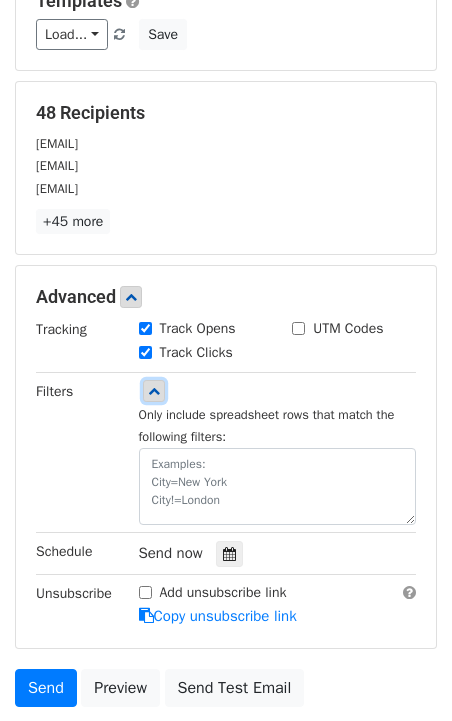 click at bounding box center [154, 391] 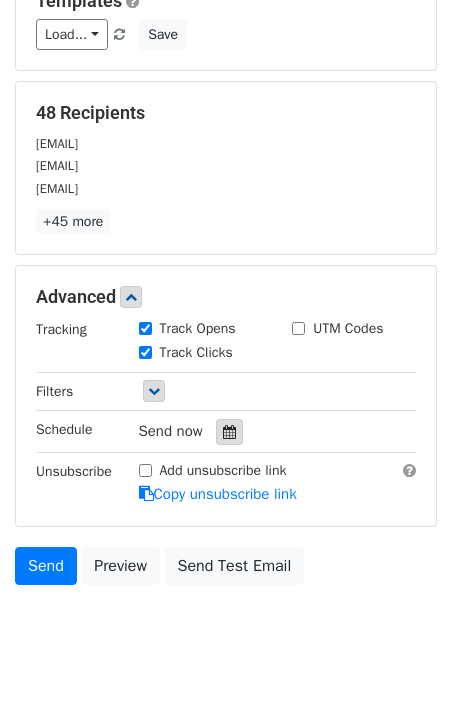 click at bounding box center [229, 432] 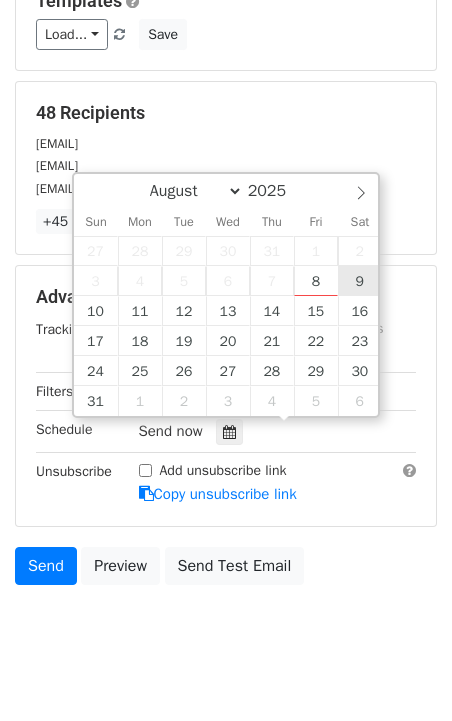 type on "2025-08-09 12:00" 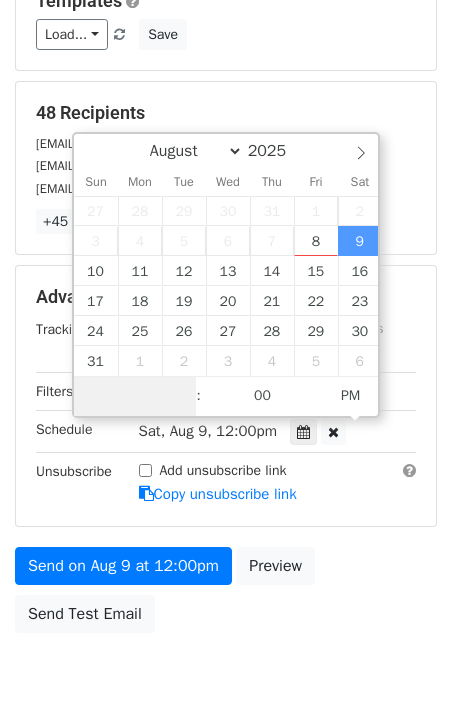 scroll, scrollTop: 0, scrollLeft: 0, axis: both 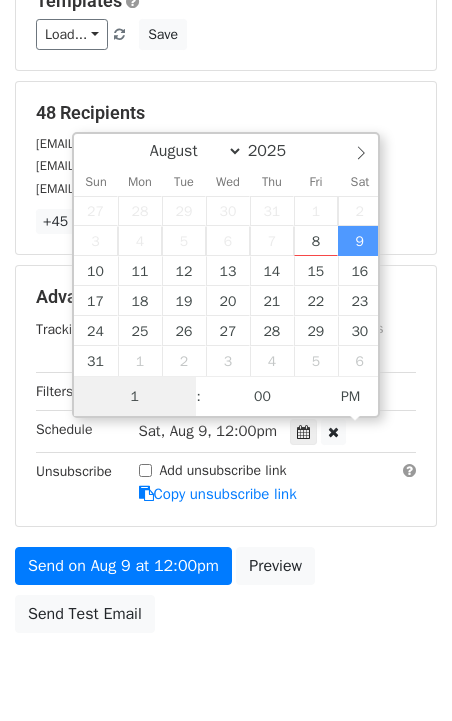 type on "10" 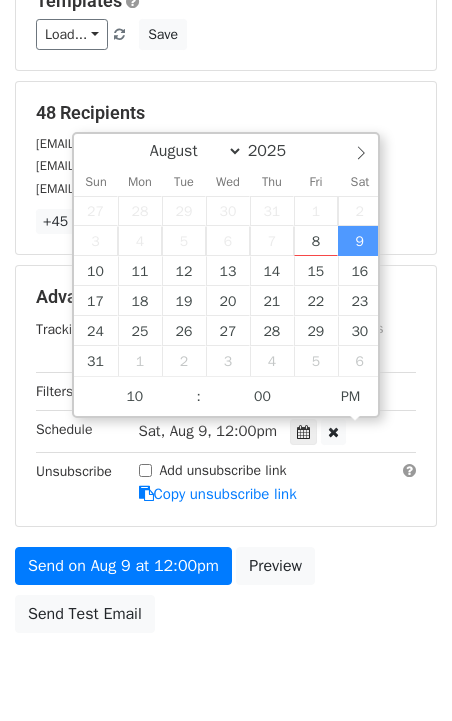 type on "2025-08-09 22:00" 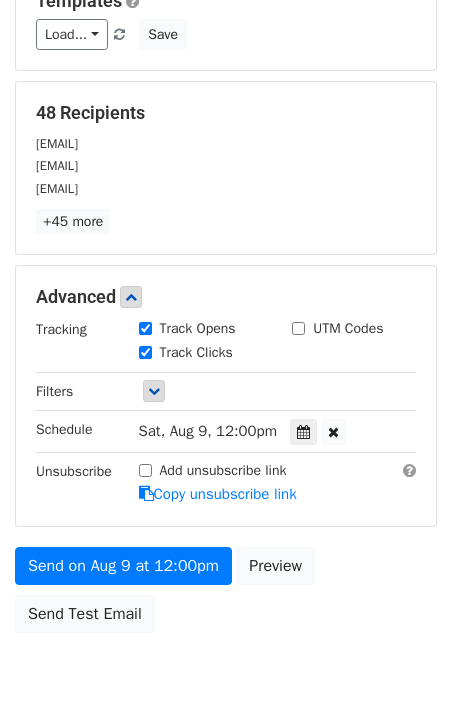 click on "New Campaign
Daily emails left: 50
Google Sheet:
Thank Mail
1. Write your email in Gmail
2. Click
Send
Variables
Copy/paste...
{{Firstname}}
{{Lastname}}
{{Email}}
{{Mobilephone}}
Email column
Firstname
Lastname
Email
Mobilephone
Templates
Load...
Cancel attendee
Symposium
Save
48Recipients
[EMAIL]
[EMAIL]
[EMAIL]
+45 more
48Recipients
×
[EMAIL]
[EMAIL]
[EMAIL]
[EMAIL]
[EMAIL]
[EMAIL]
[EMAIL]
[EMAIL]
[EMAIL]
[EMAIL]
[EMAIL]
[EMAIL]" at bounding box center (226, 219) 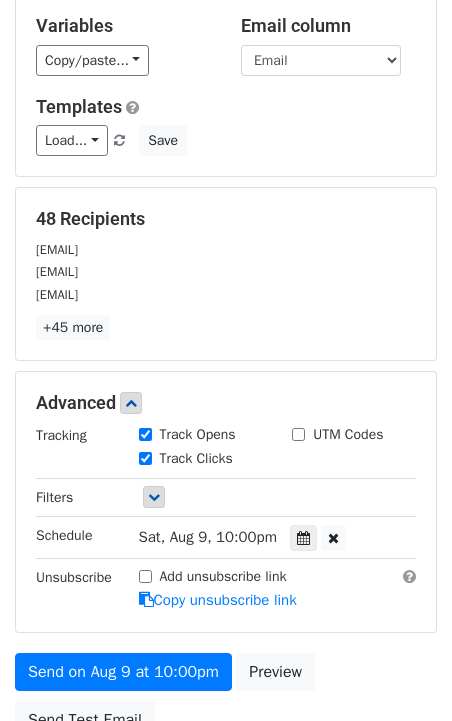 scroll, scrollTop: 237, scrollLeft: 0, axis: vertical 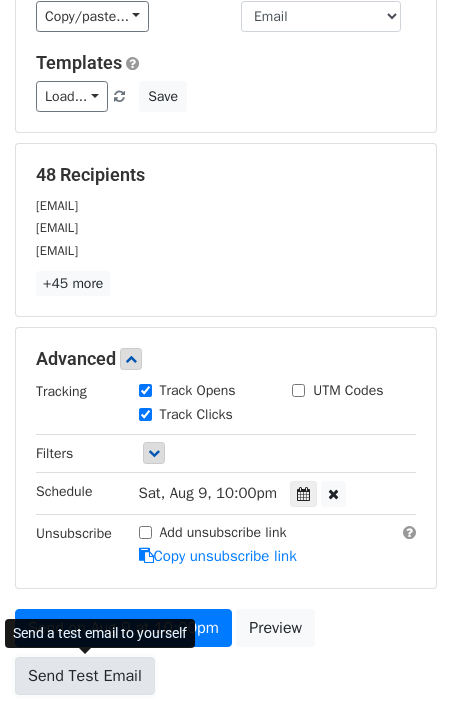 click on "Send Test Email" at bounding box center [85, 676] 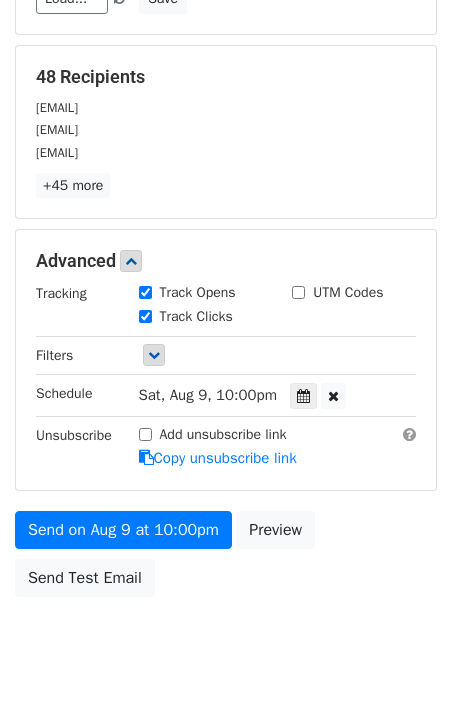 scroll, scrollTop: 341, scrollLeft: 0, axis: vertical 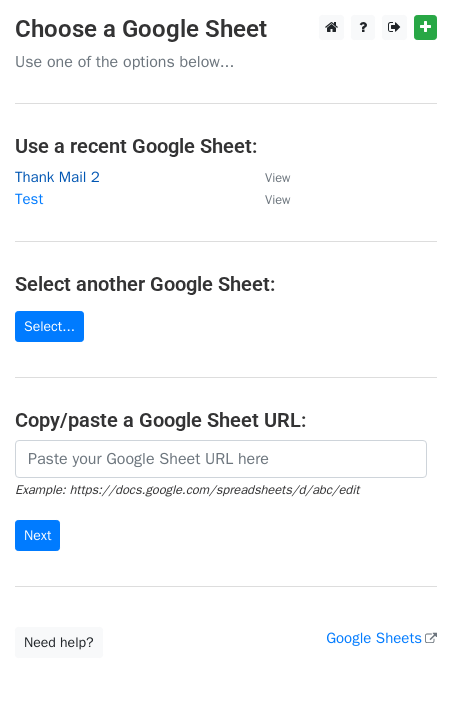 click on "Thank Mail 2" at bounding box center [57, 177] 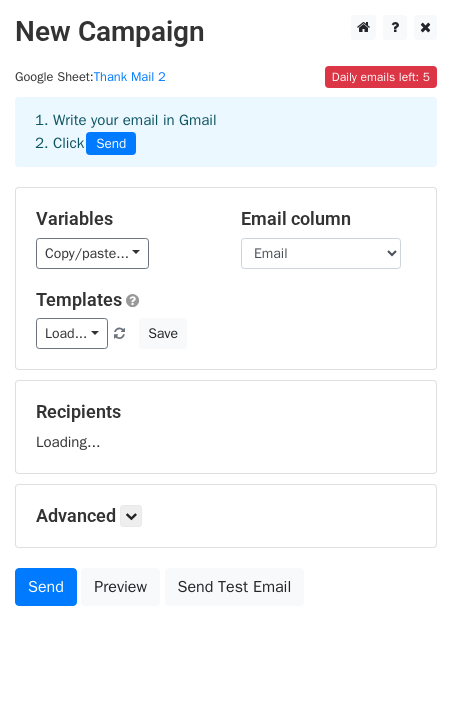 scroll, scrollTop: 0, scrollLeft: 0, axis: both 